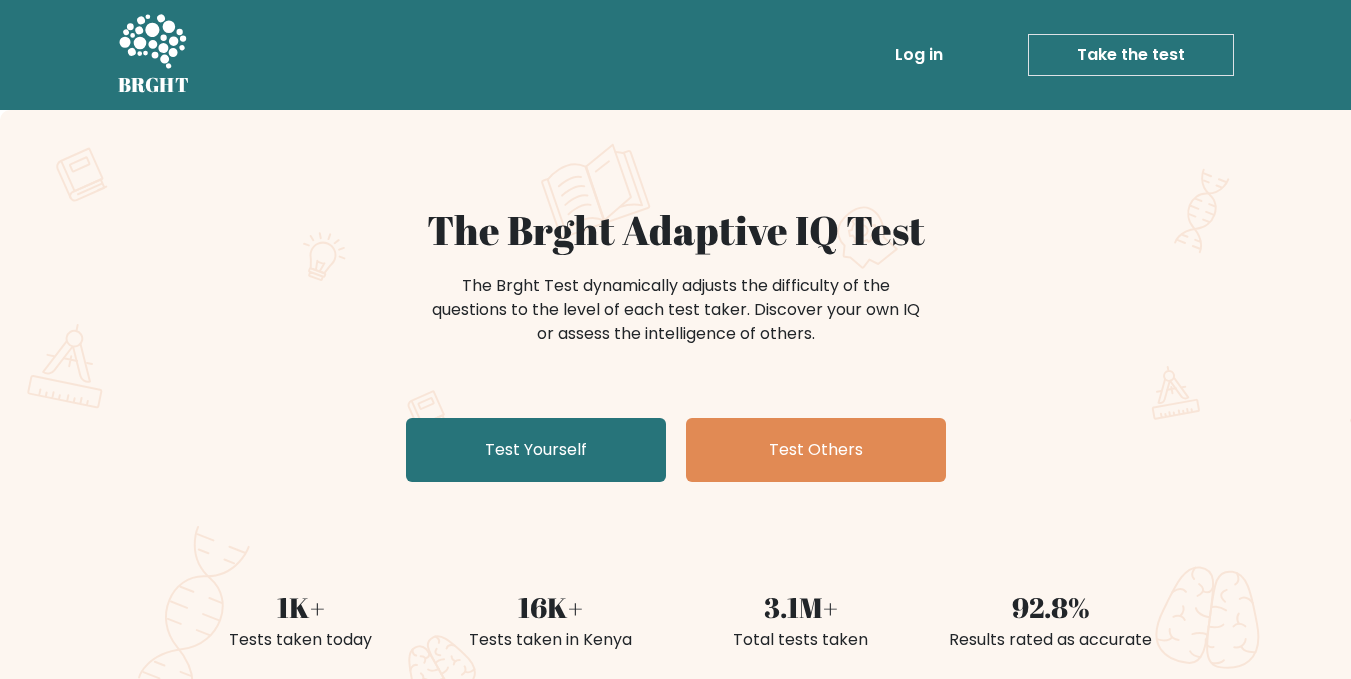 scroll, scrollTop: 0, scrollLeft: 0, axis: both 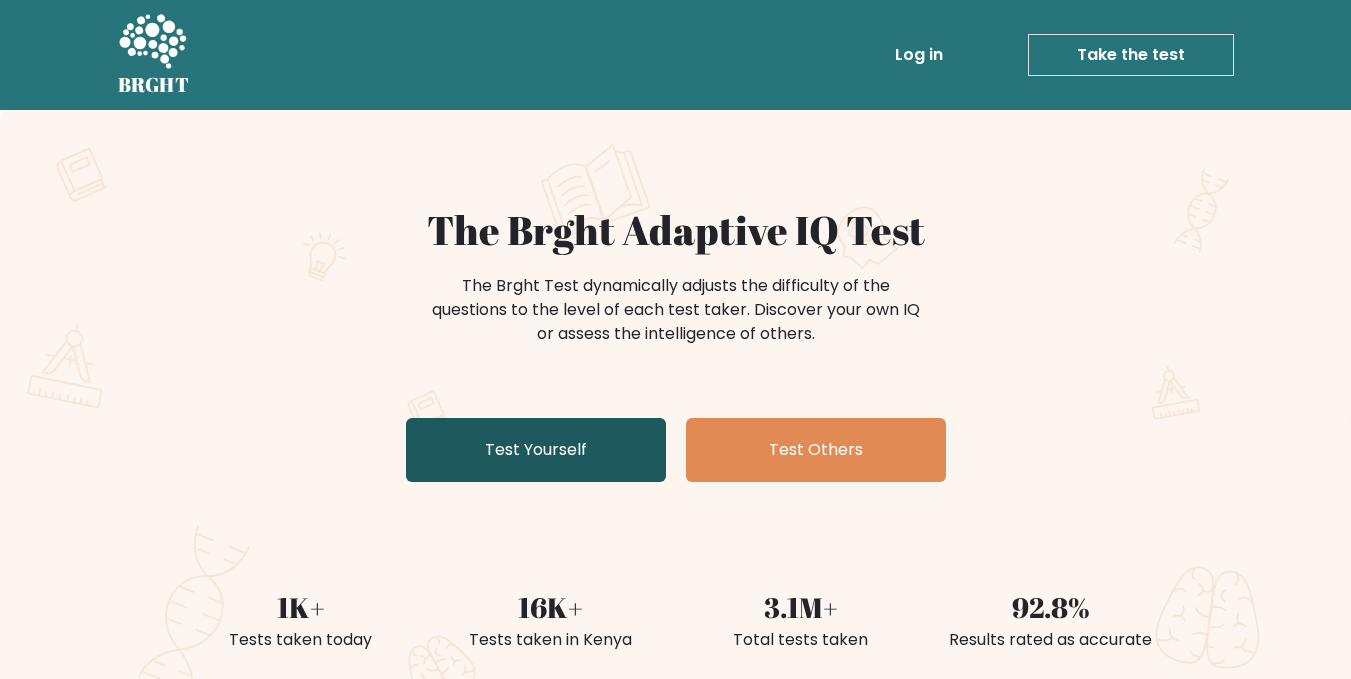 click on "Test Yourself" at bounding box center (536, 450) 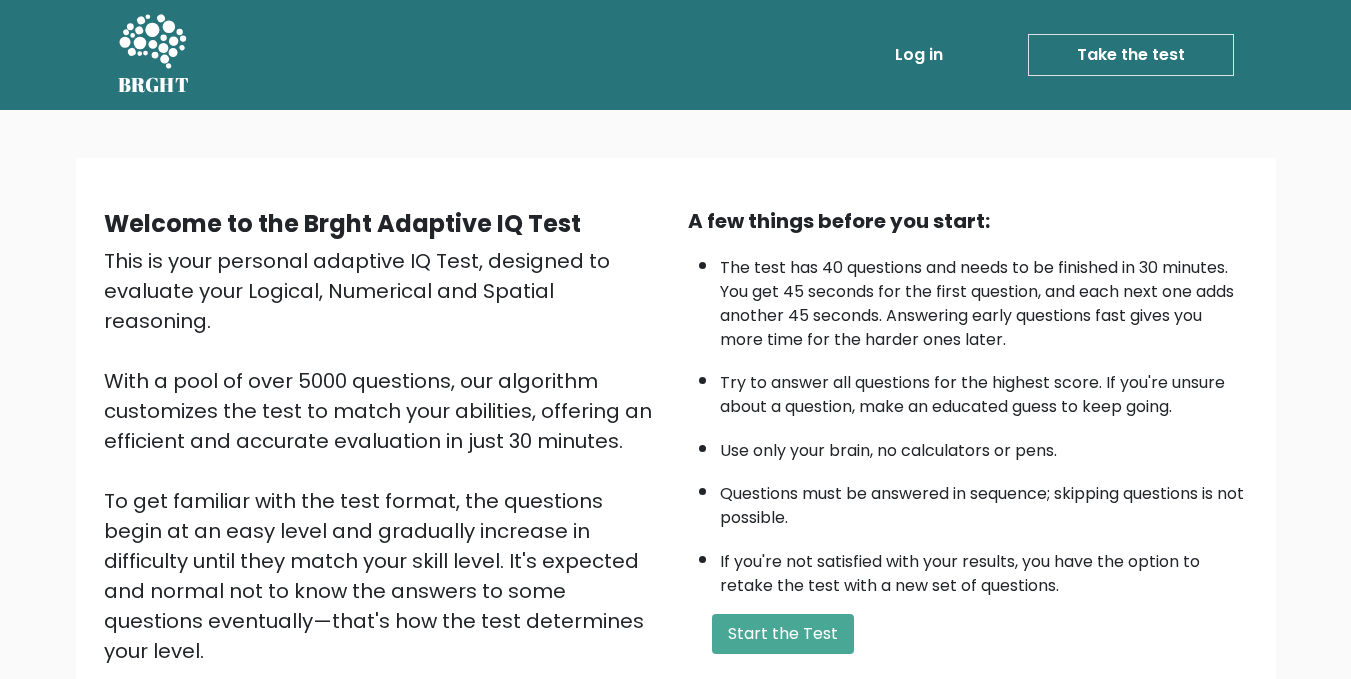 scroll, scrollTop: 0, scrollLeft: 0, axis: both 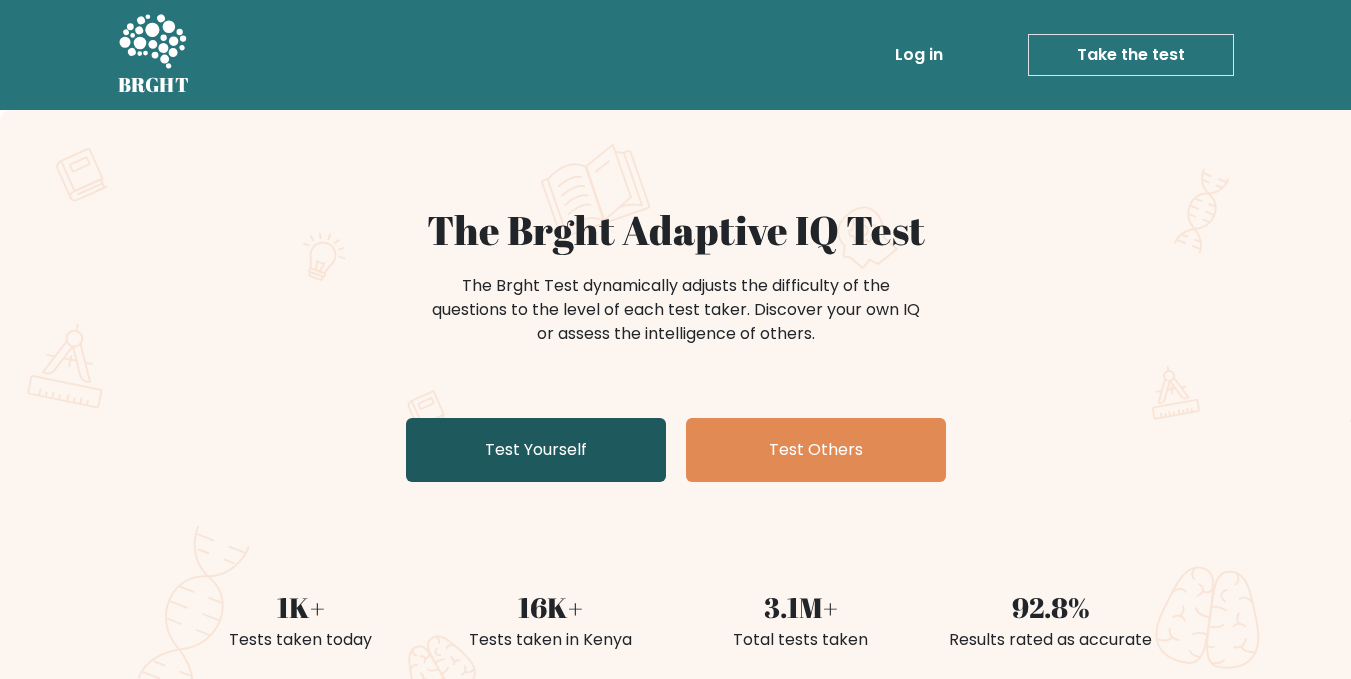 click on "Test Yourself" at bounding box center [536, 450] 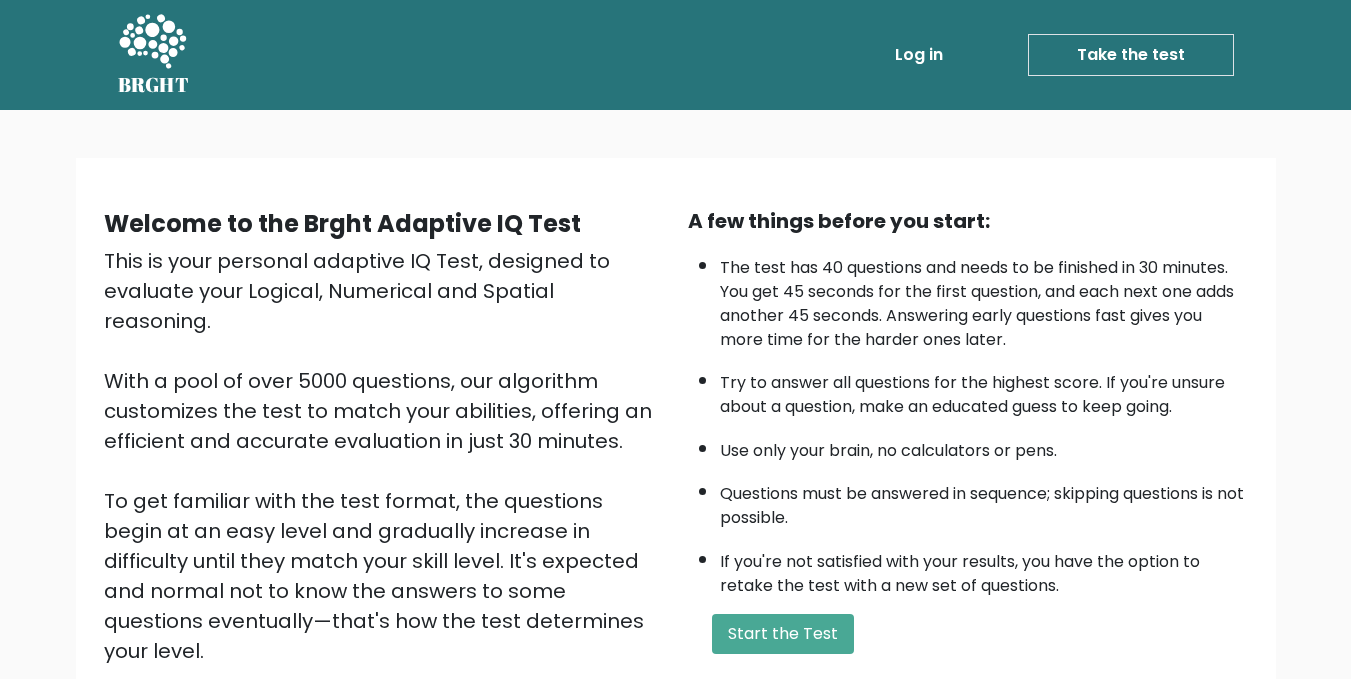 click on "Take the test" at bounding box center (1131, 55) 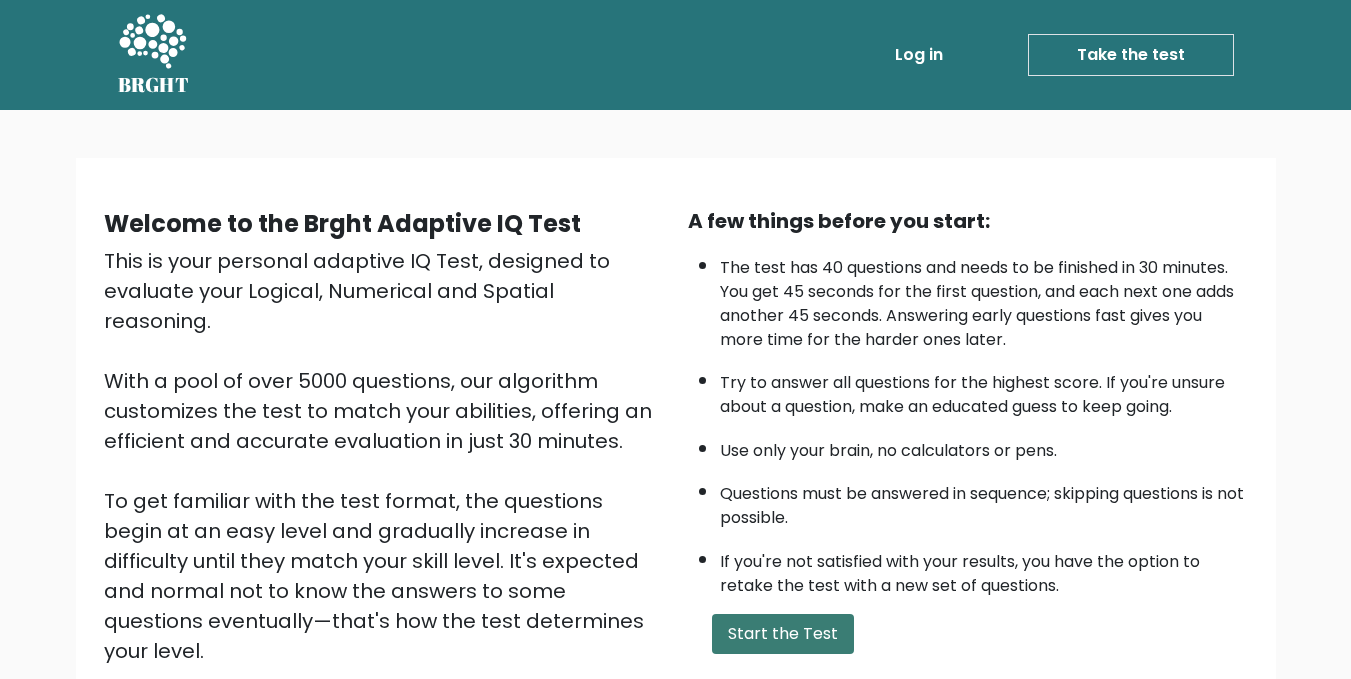 click on "Start the Test" at bounding box center [783, 634] 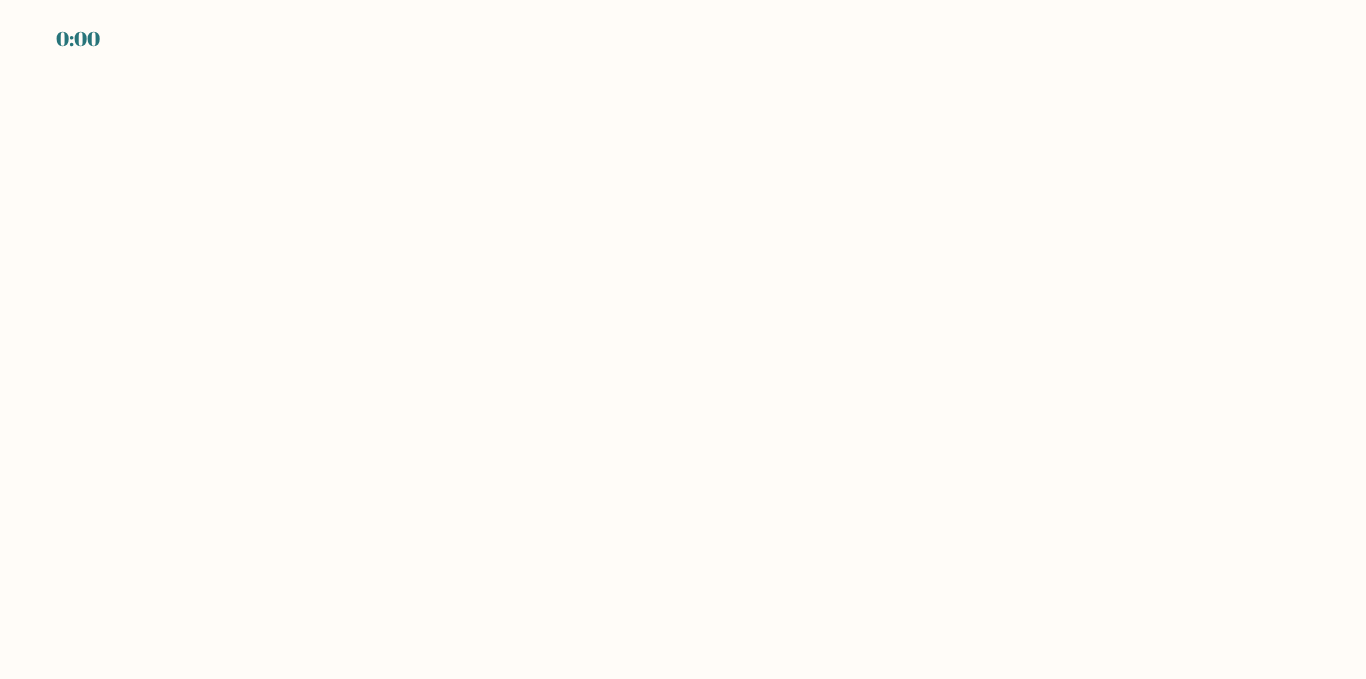 scroll, scrollTop: 0, scrollLeft: 0, axis: both 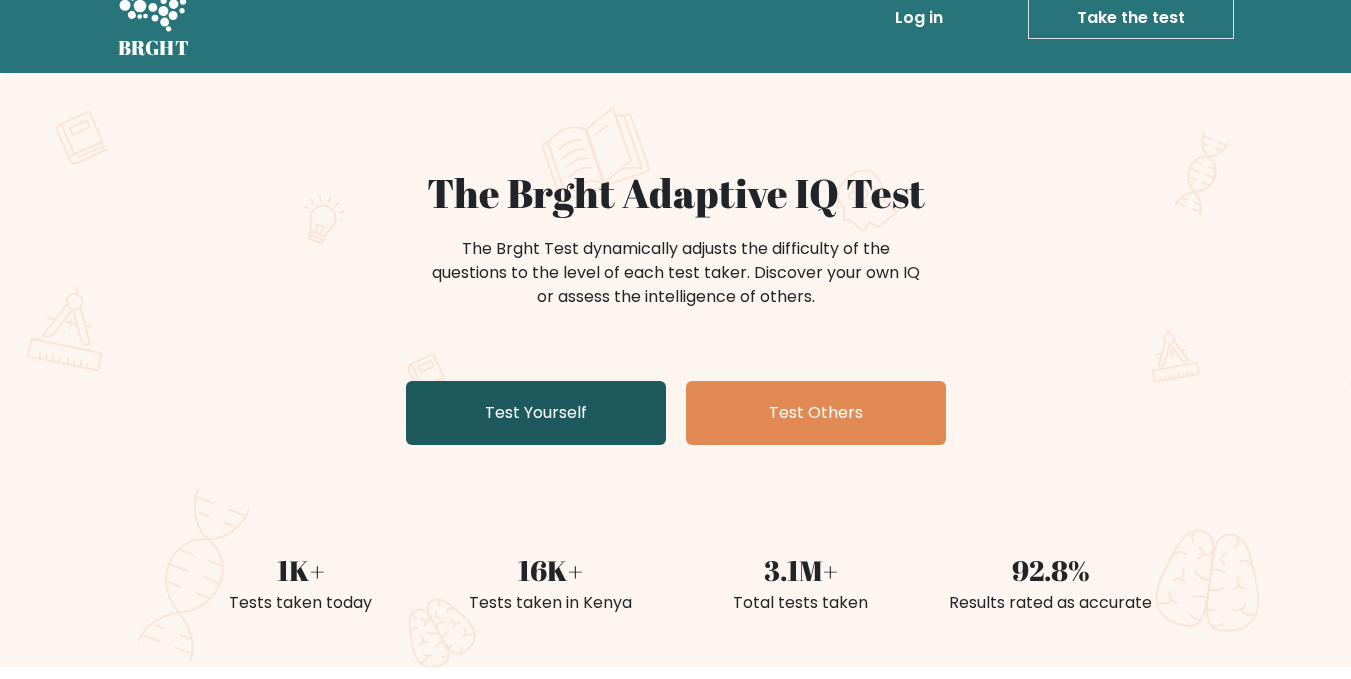 click on "Test Yourself" at bounding box center (536, 413) 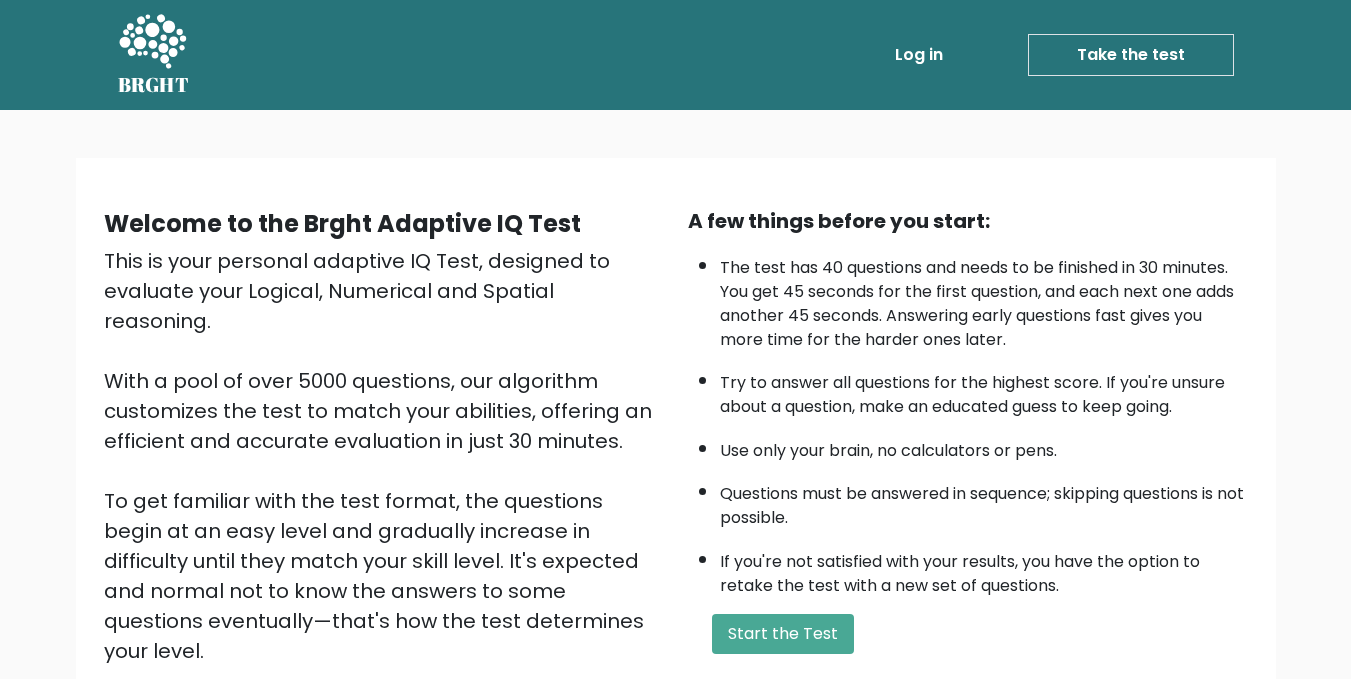 scroll, scrollTop: 0, scrollLeft: 0, axis: both 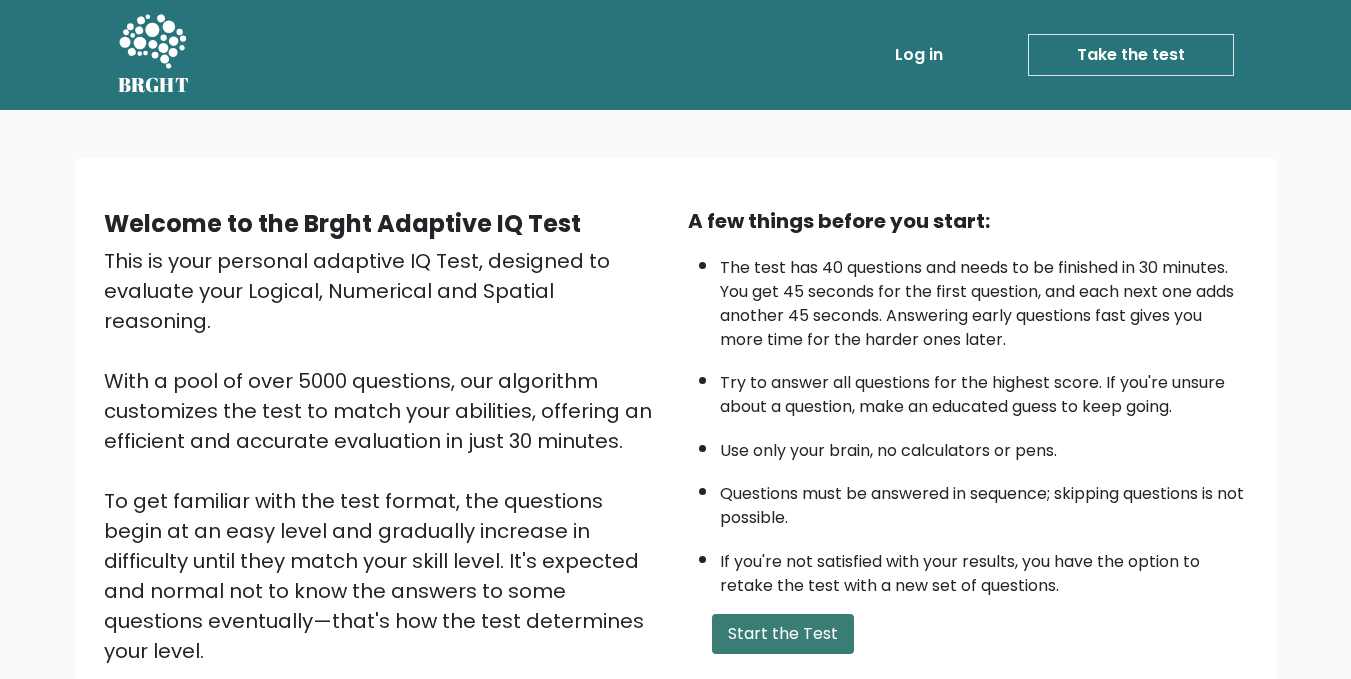click on "Start the Test" at bounding box center (783, 634) 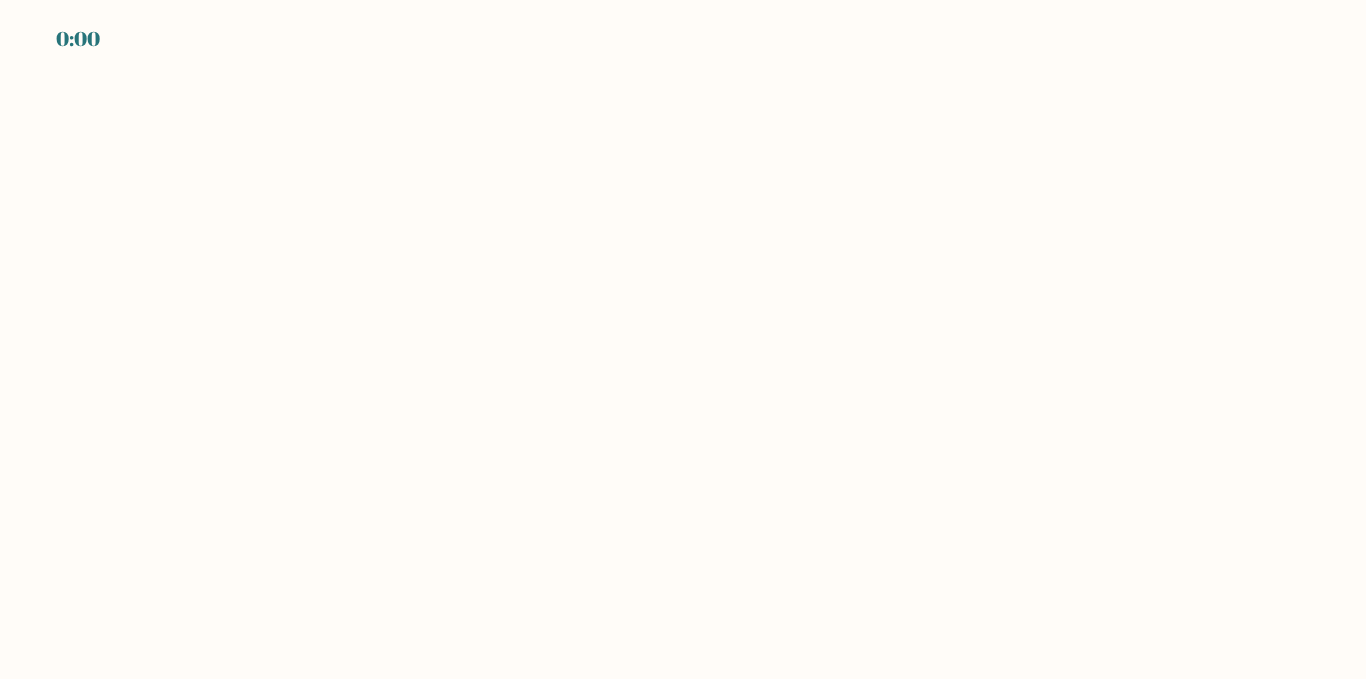 scroll, scrollTop: 0, scrollLeft: 0, axis: both 